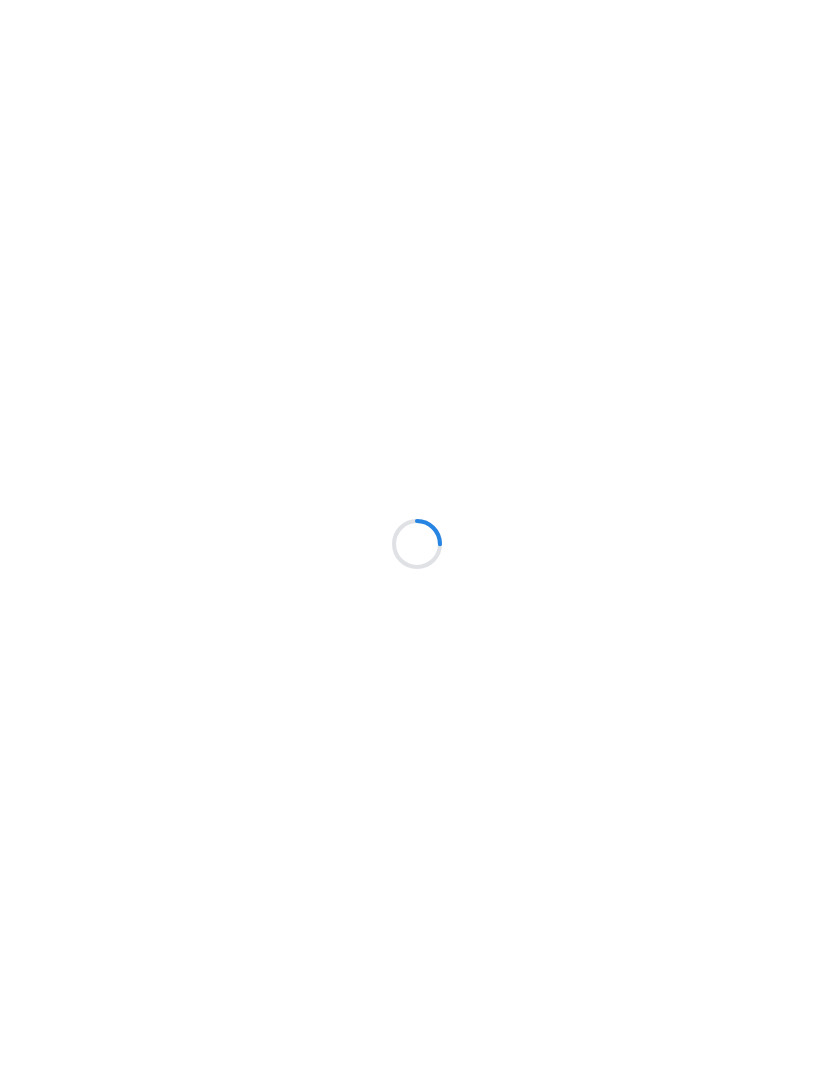 scroll, scrollTop: 0, scrollLeft: 0, axis: both 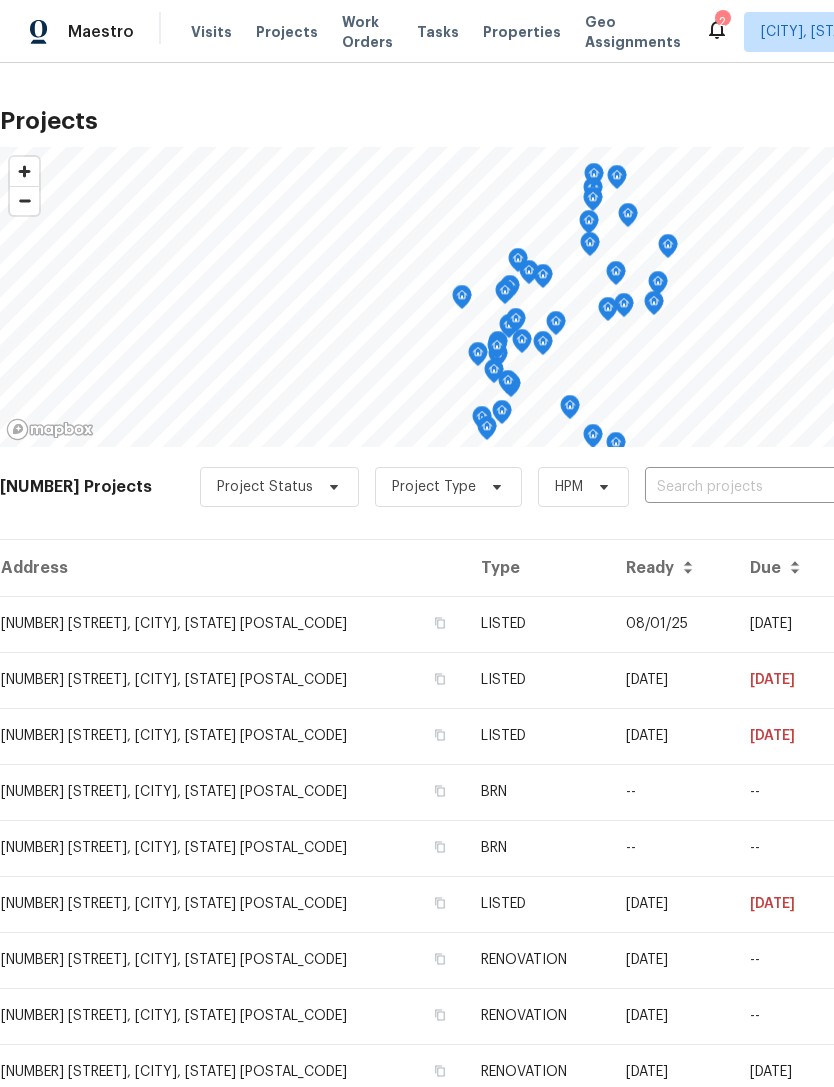 click 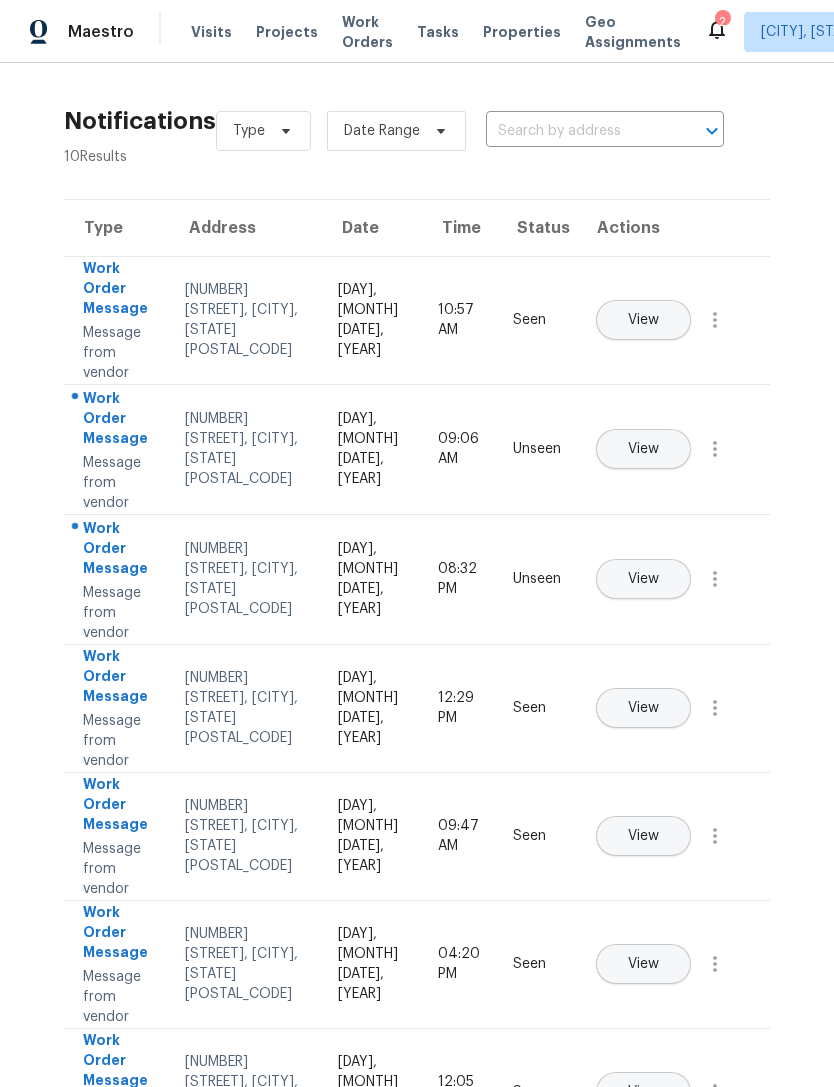 click on "Projects" at bounding box center [287, 32] 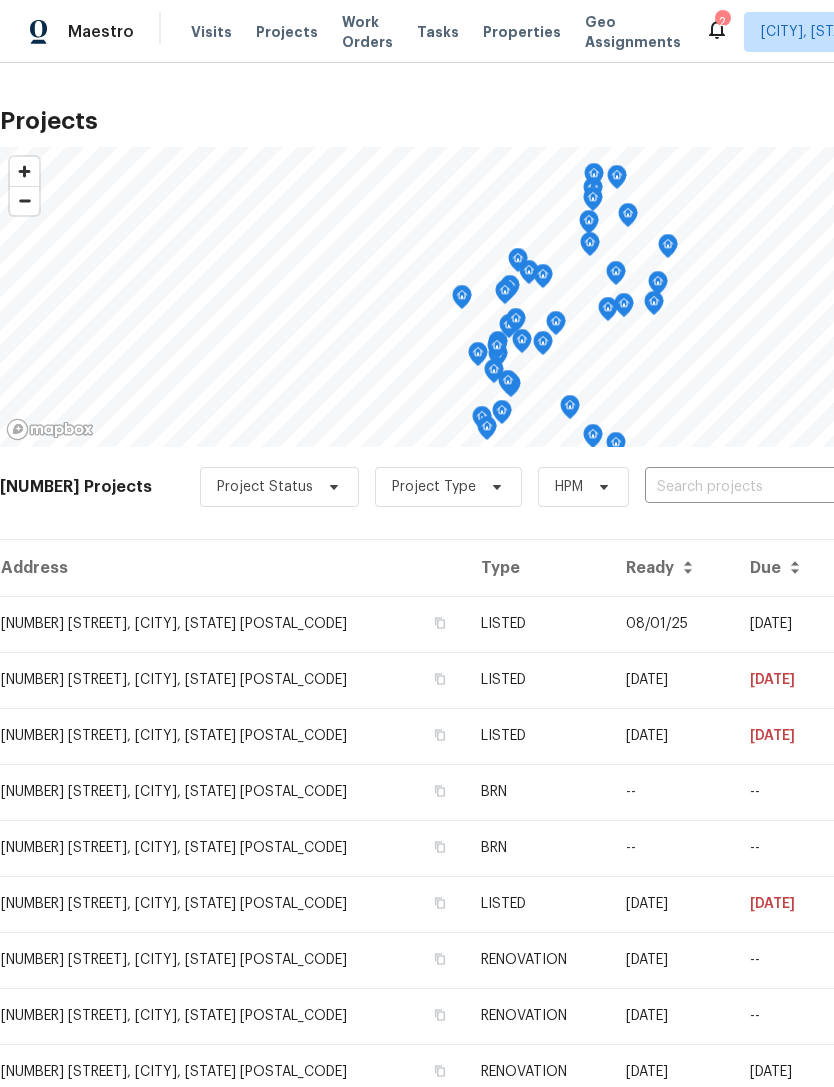 click on "Properties" at bounding box center [522, 32] 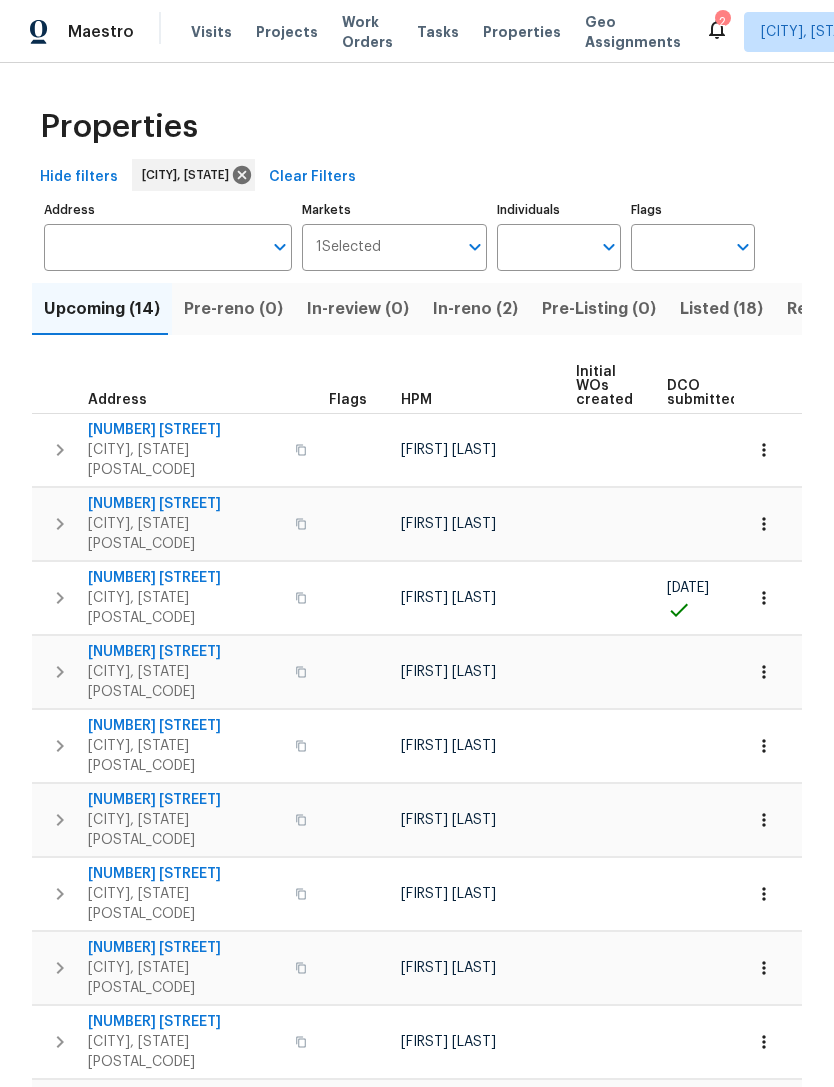 scroll, scrollTop: 0, scrollLeft: 0, axis: both 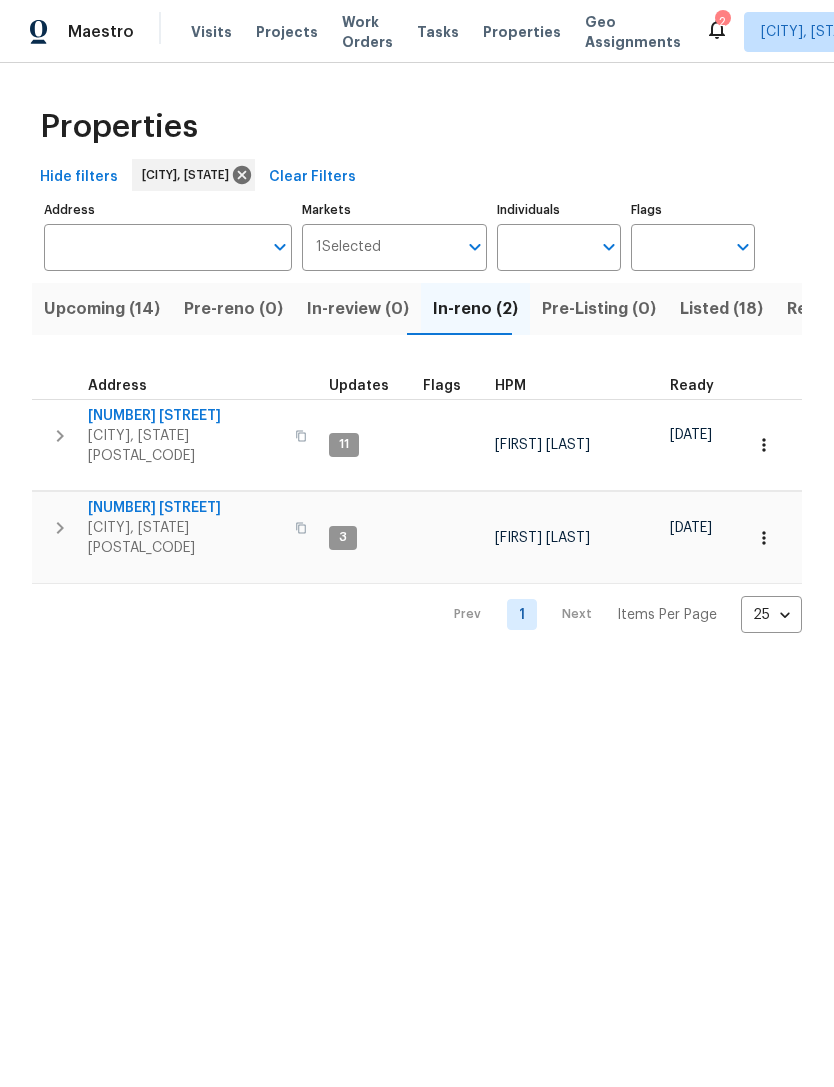 click on "8339 Maineville Rd" at bounding box center (185, 508) 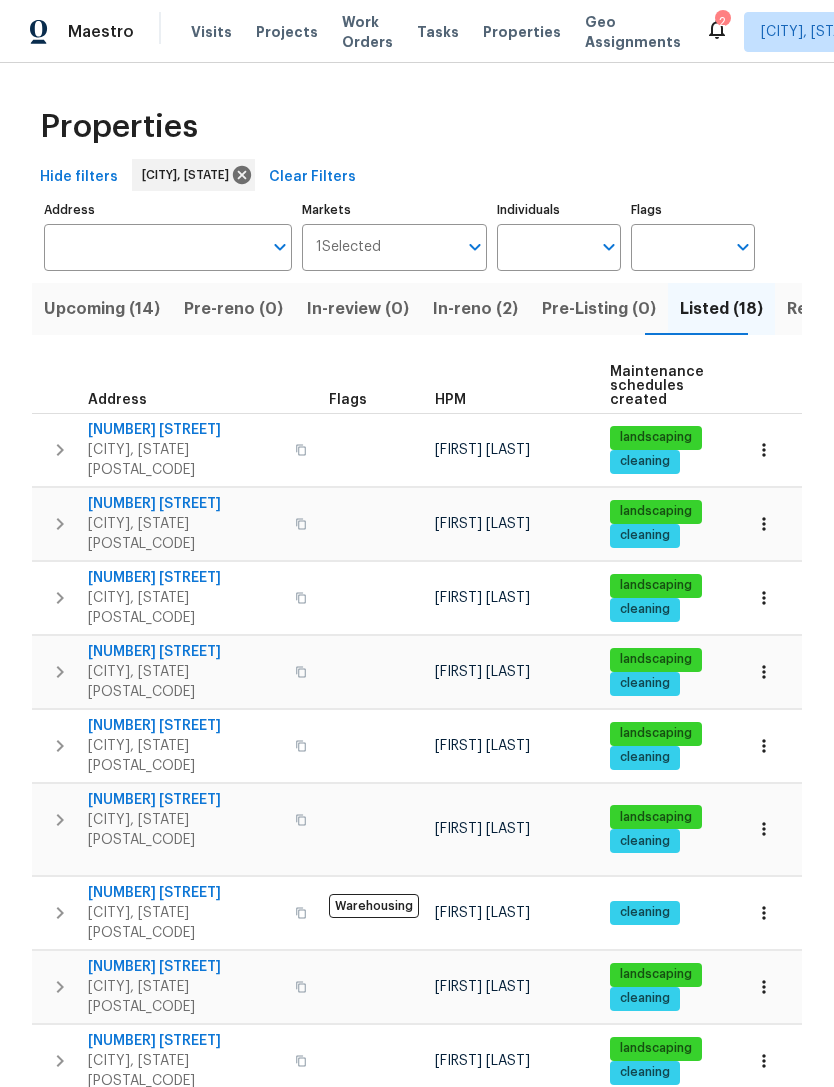 click on "Resale (10)" at bounding box center [830, 309] 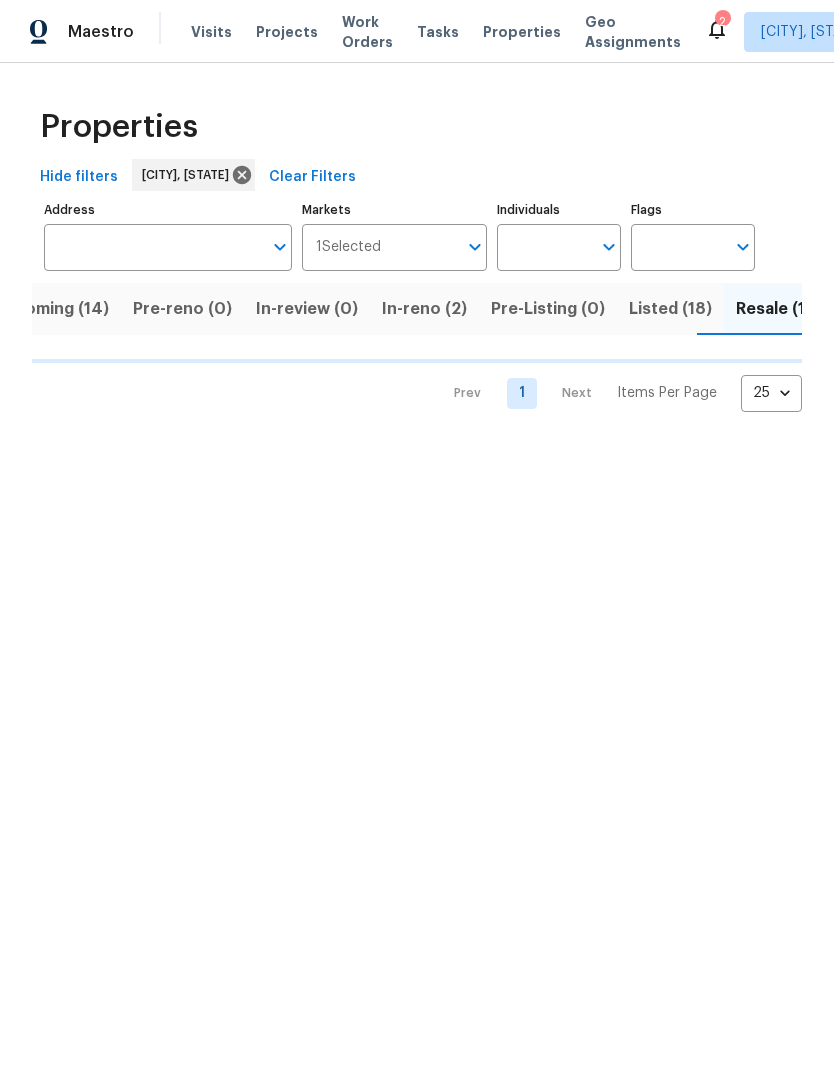 scroll, scrollTop: 0, scrollLeft: 53, axis: horizontal 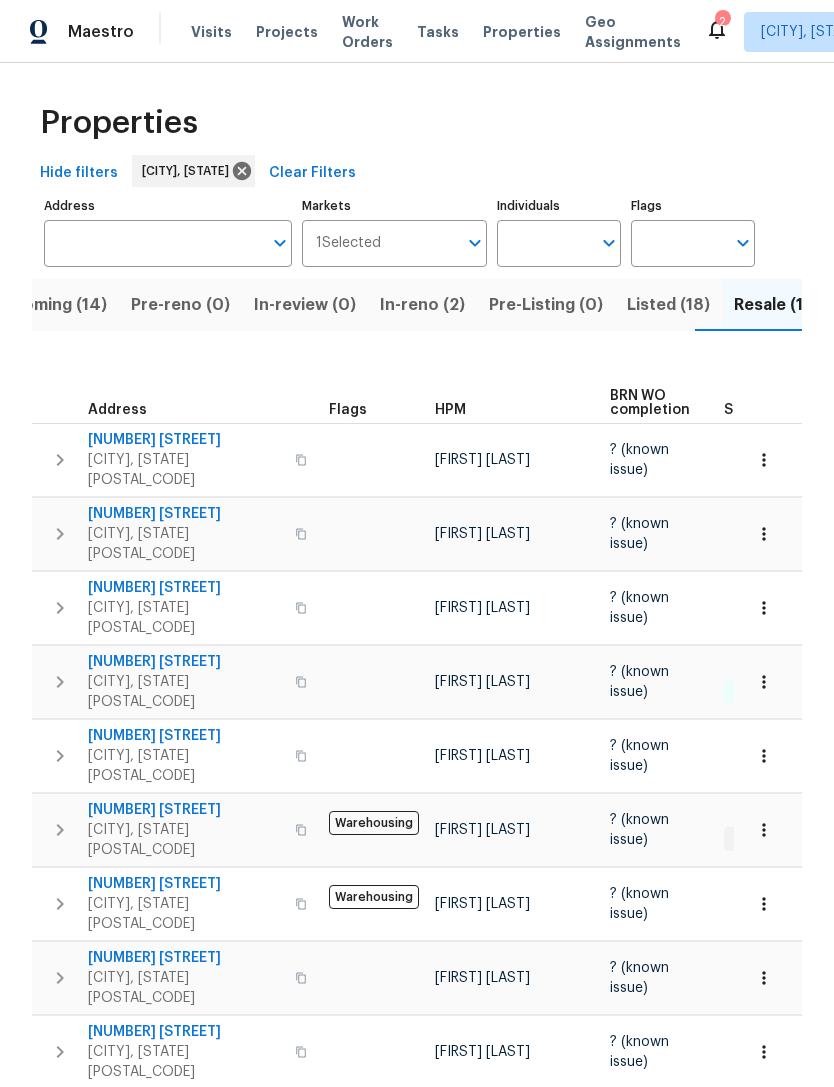 click on "Listed (18)" at bounding box center (668, 305) 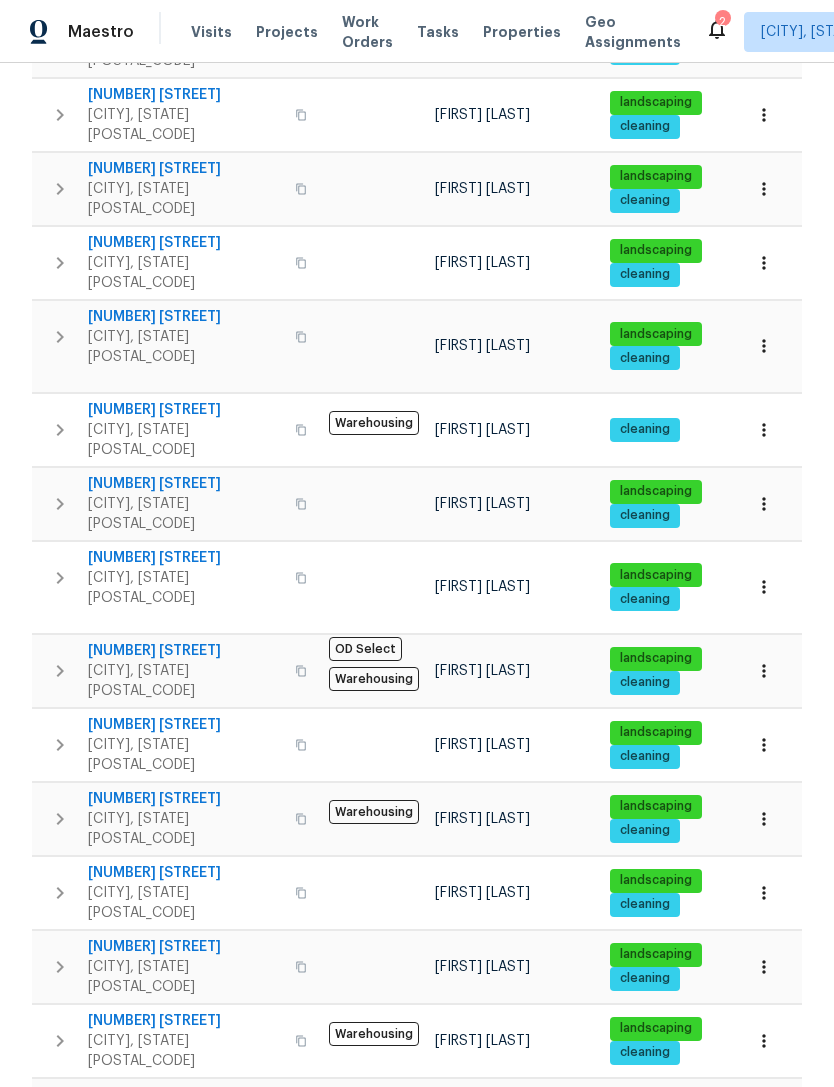 scroll, scrollTop: 482, scrollLeft: 0, axis: vertical 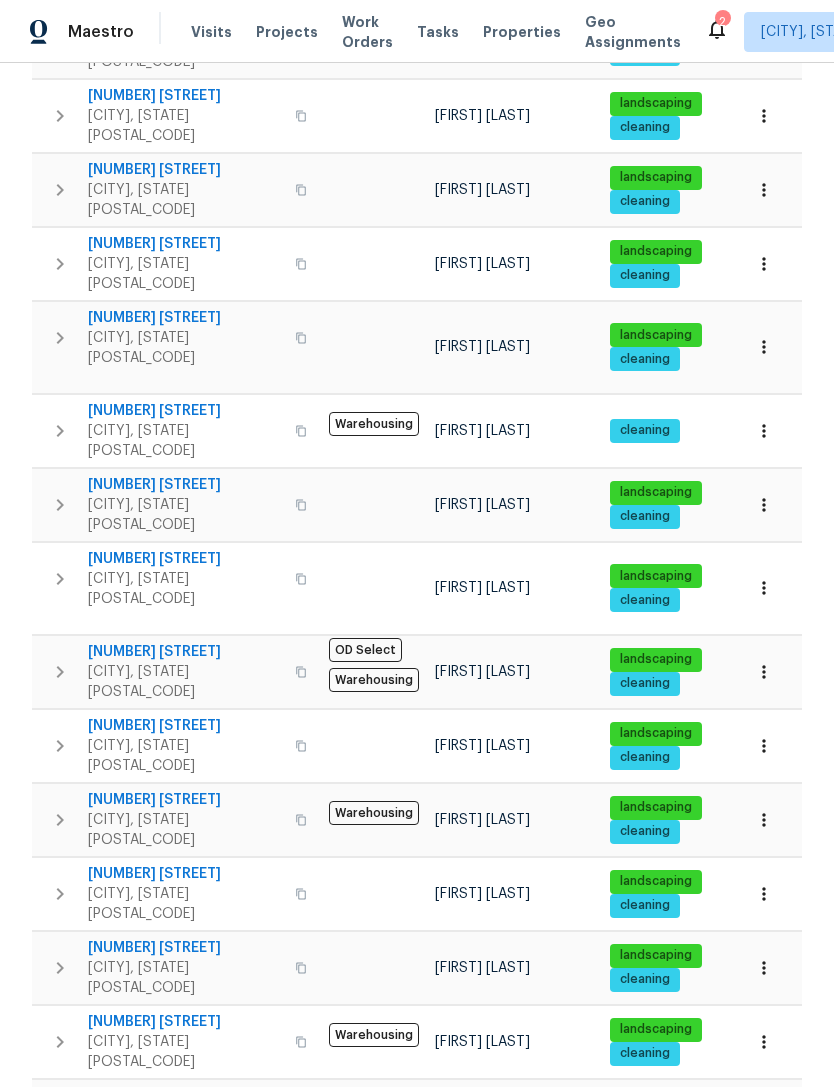 click on "4863 Old Tower Ct" at bounding box center [185, 318] 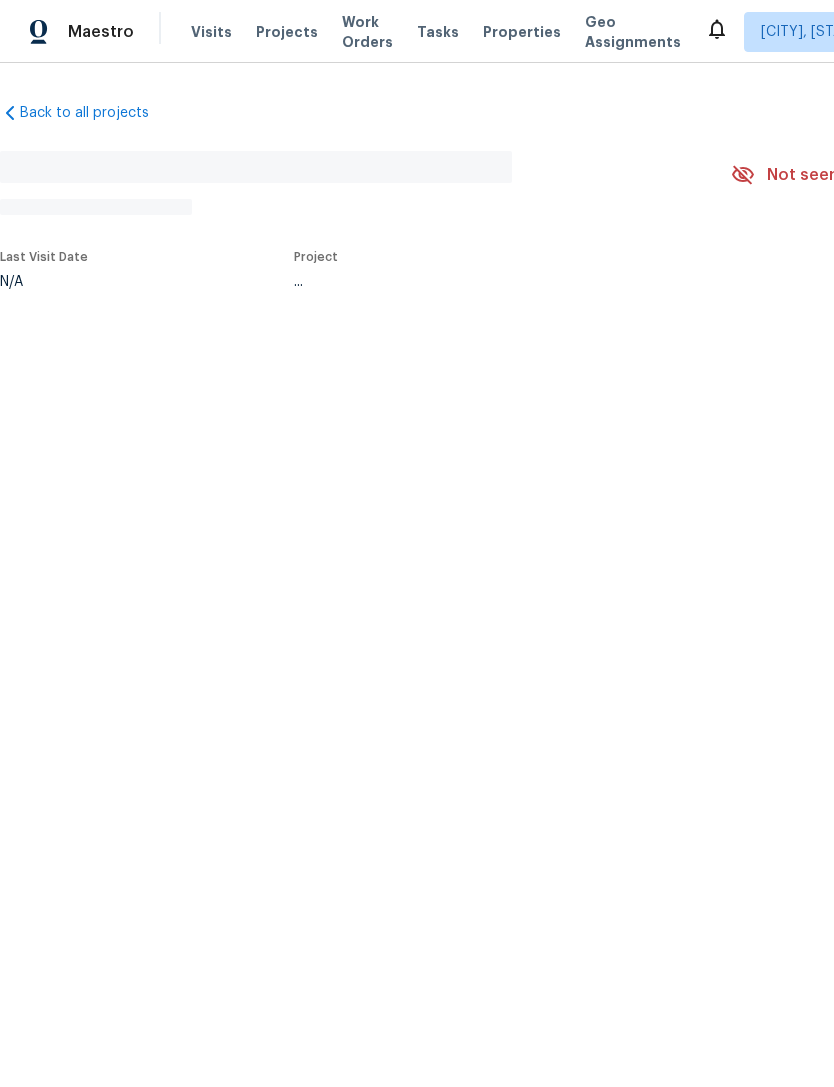scroll, scrollTop: 0, scrollLeft: 0, axis: both 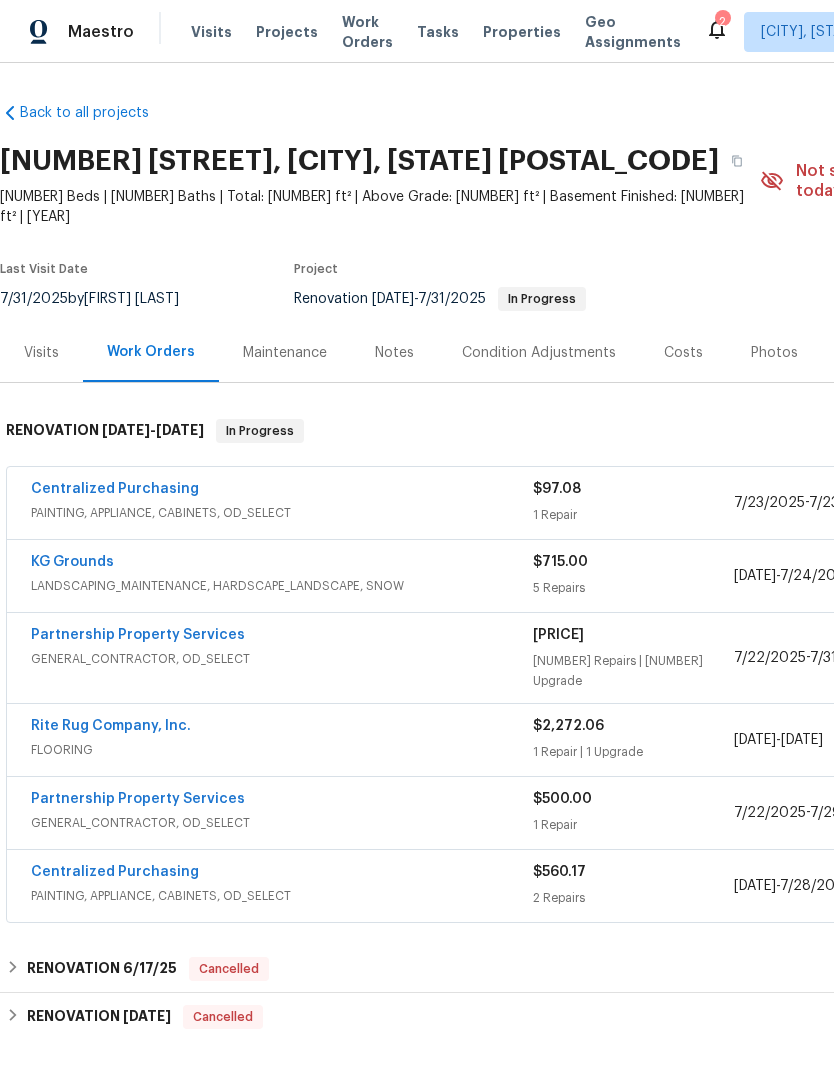 click on "Notes" at bounding box center (394, 352) 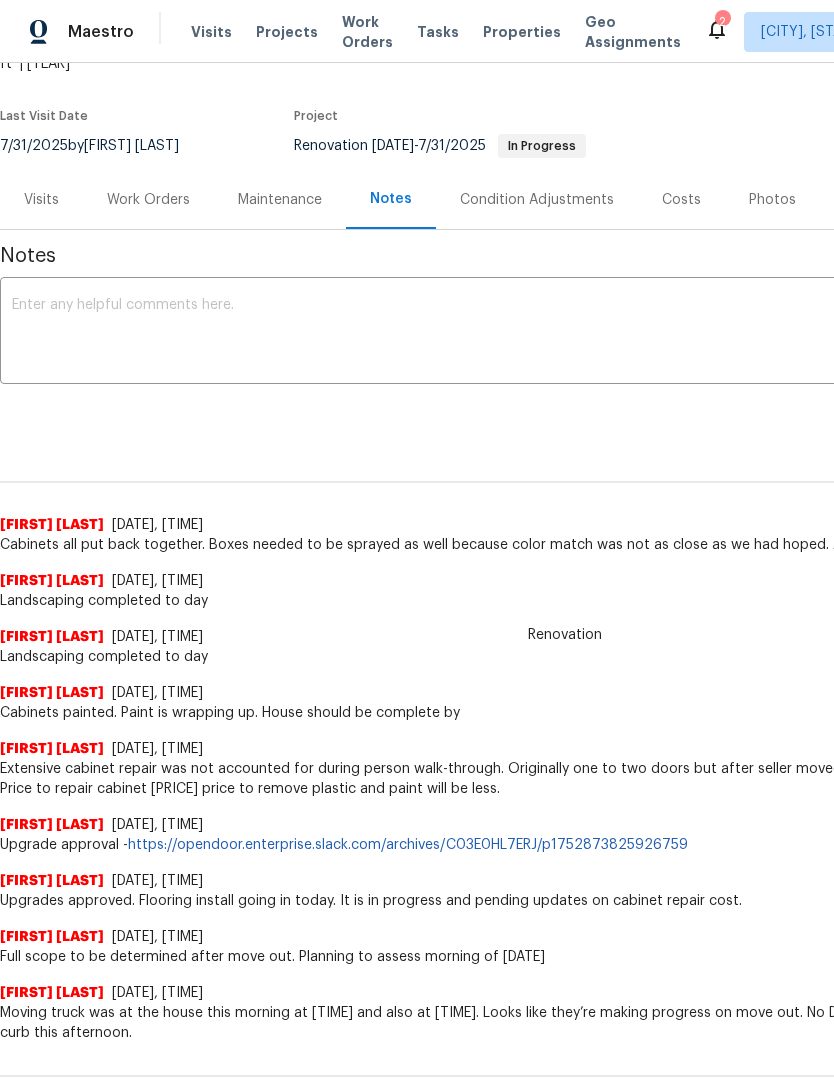 scroll, scrollTop: 154, scrollLeft: 0, axis: vertical 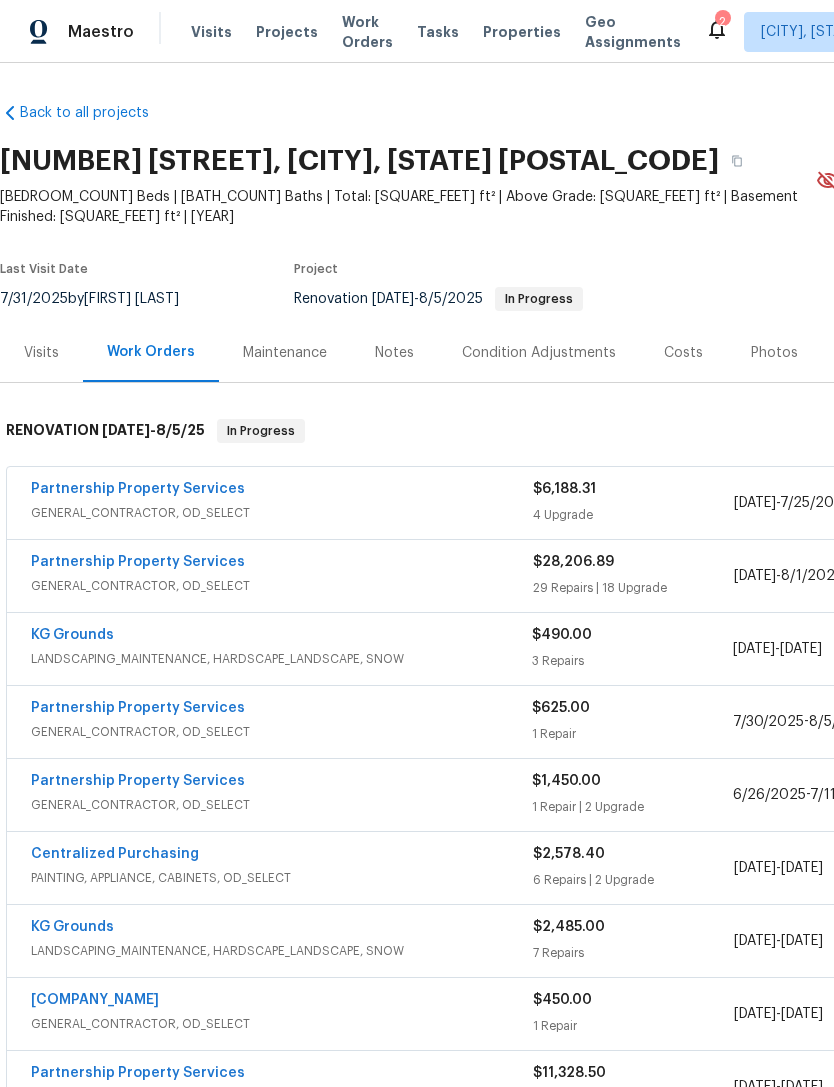 click on "Notes" at bounding box center [394, 353] 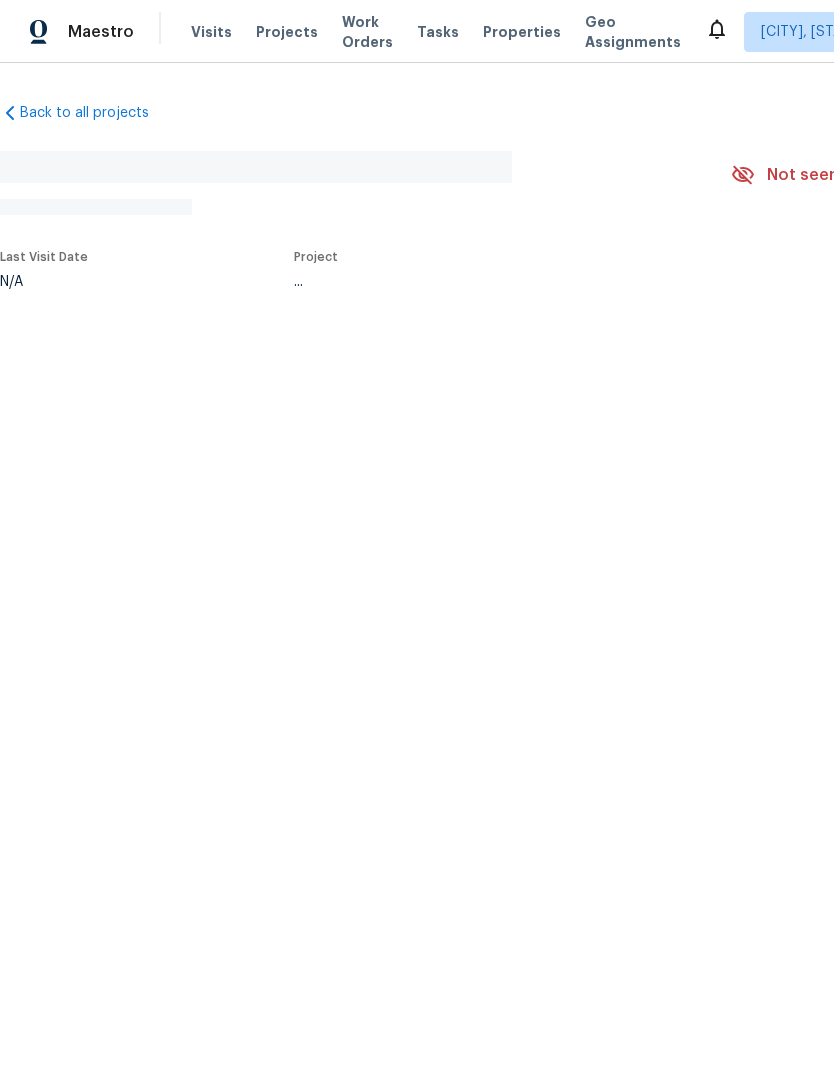 scroll, scrollTop: 0, scrollLeft: 0, axis: both 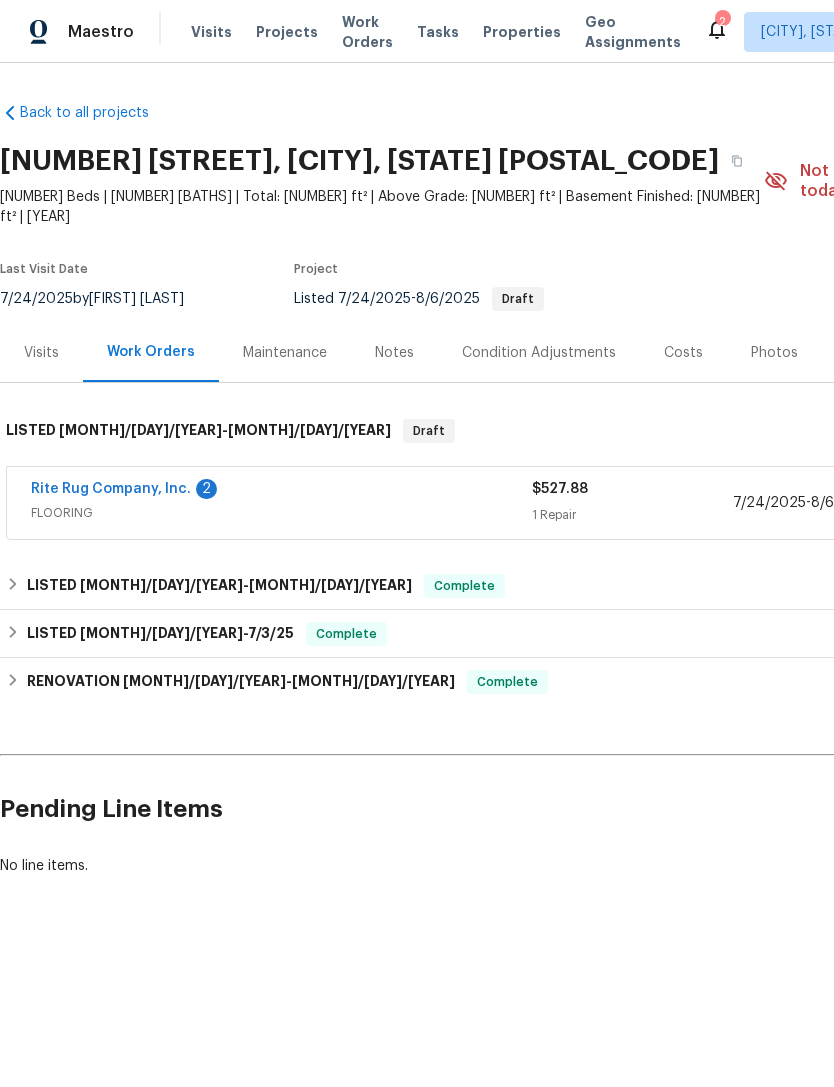 click on "Notes" at bounding box center (394, 353) 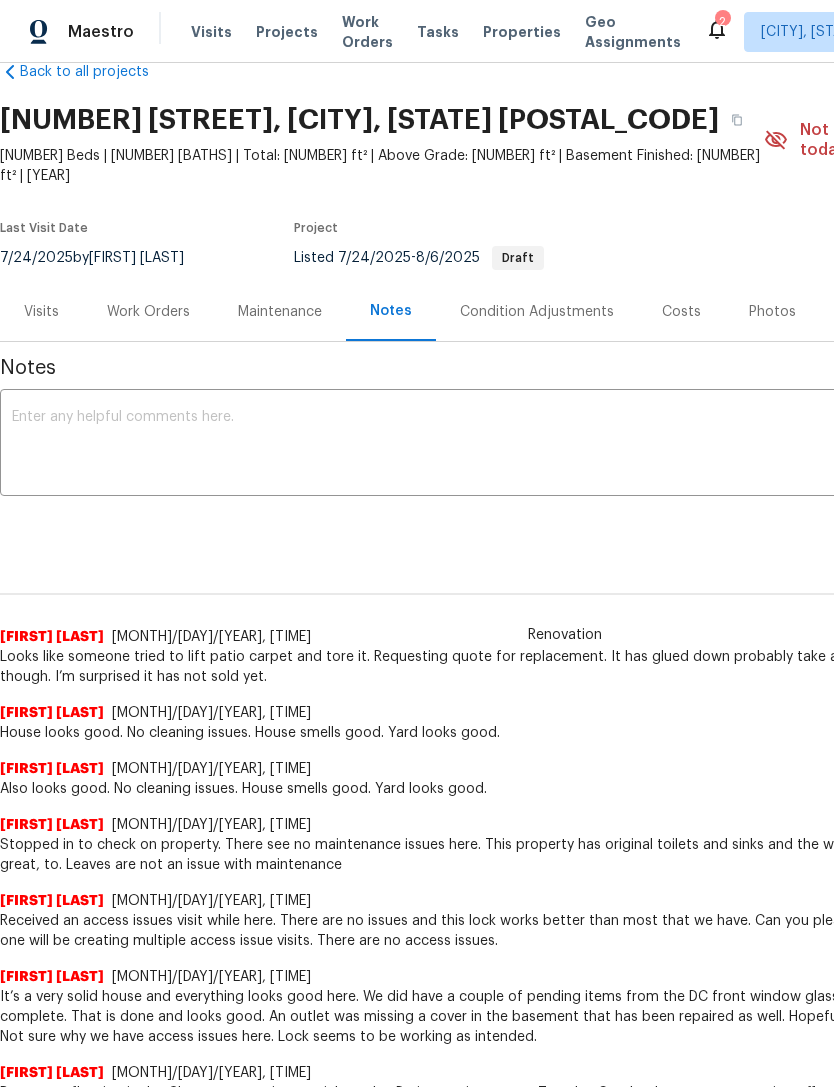 scroll, scrollTop: 42, scrollLeft: 0, axis: vertical 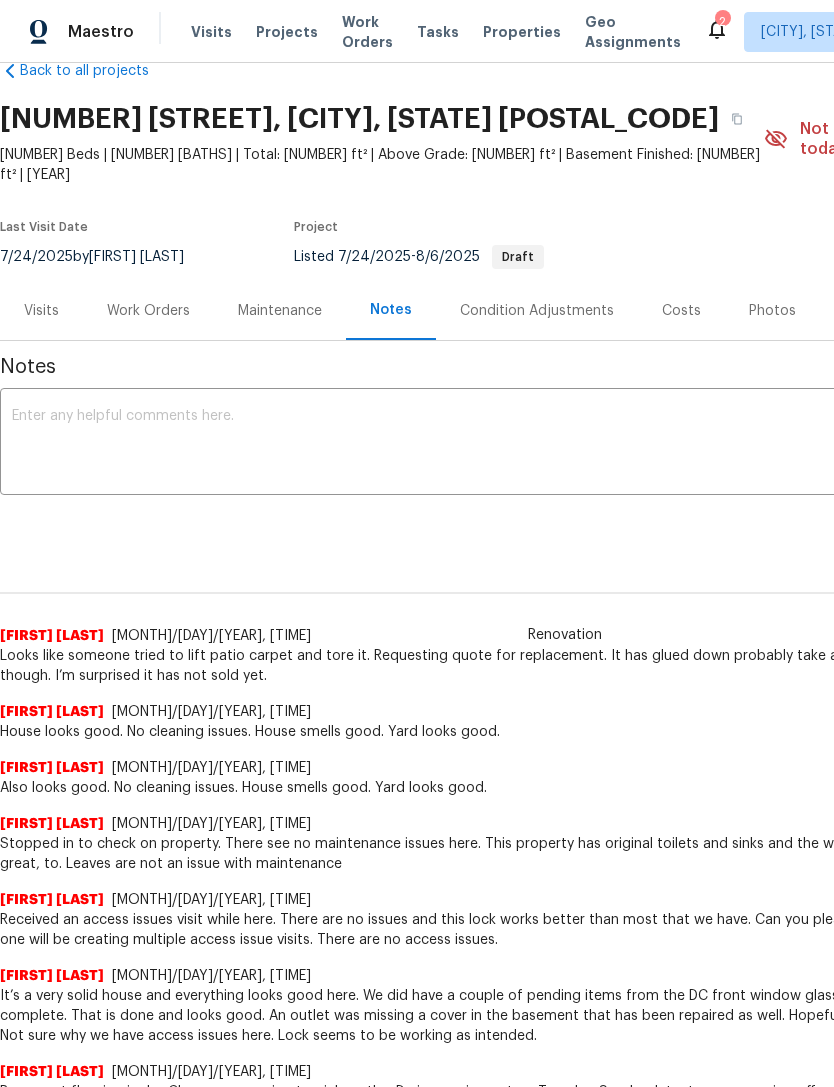 click on "Photos" at bounding box center (772, 311) 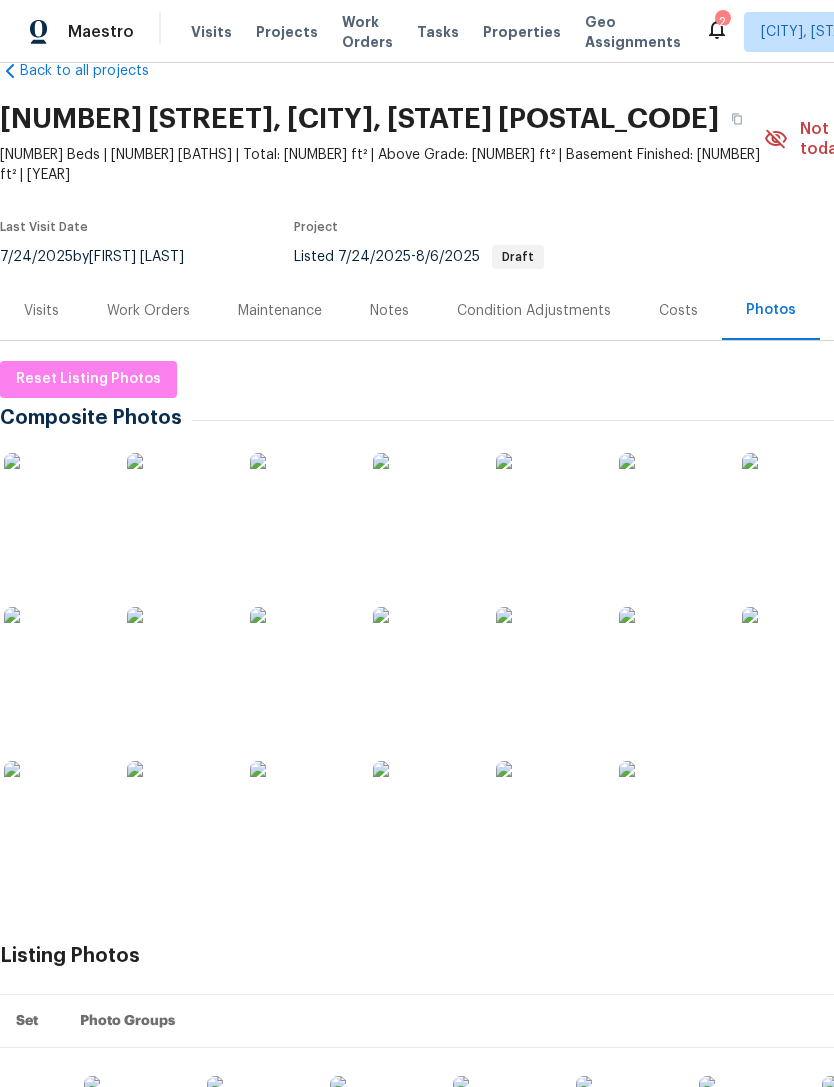 click at bounding box center (669, 811) 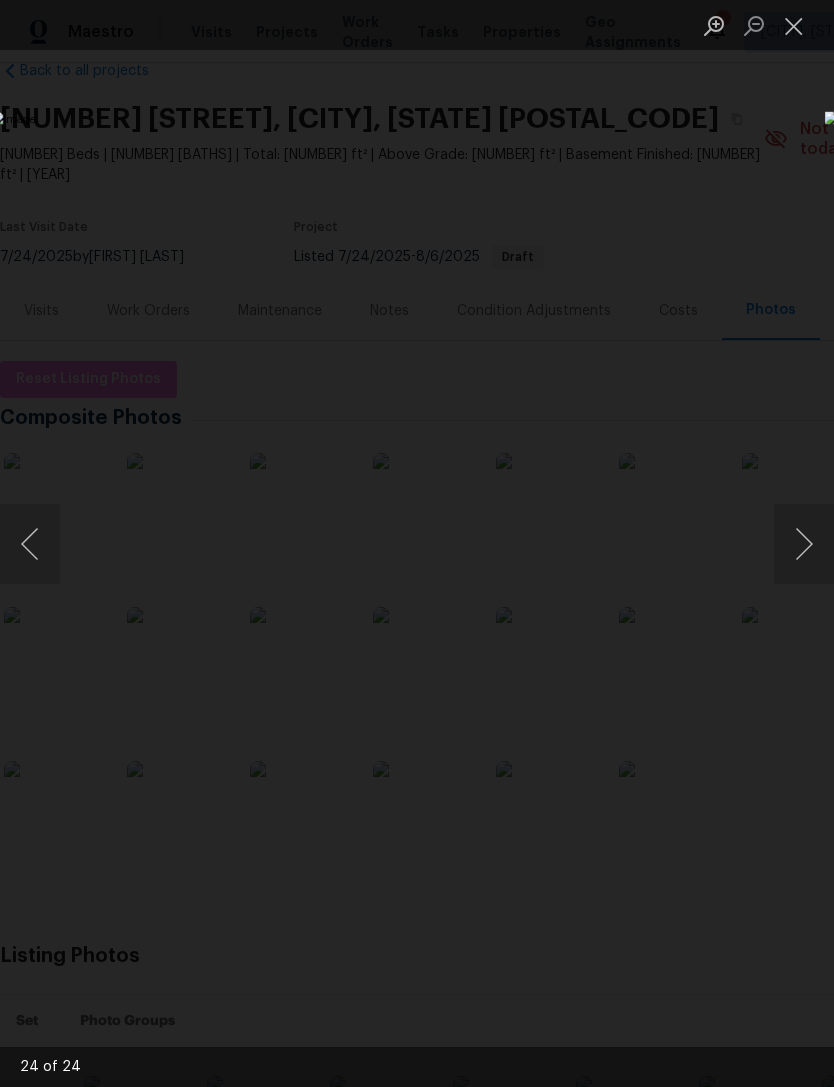 click at bounding box center [794, 25] 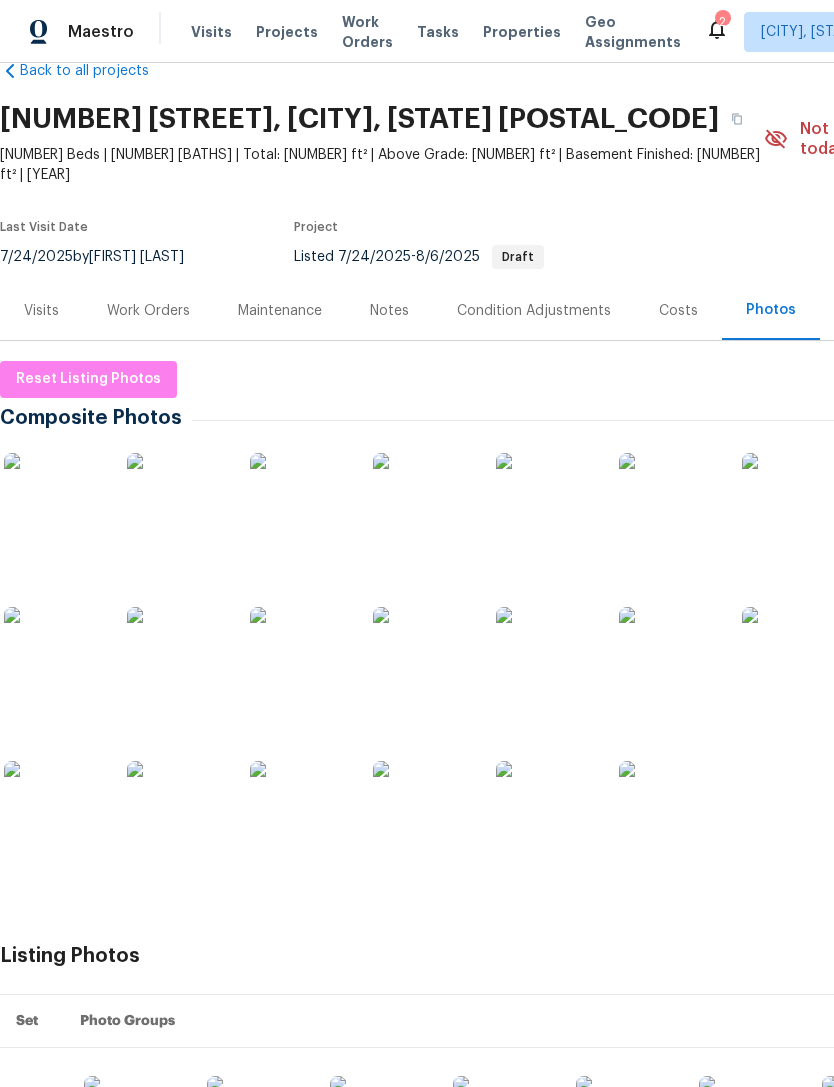 click on "Visits" at bounding box center [41, 311] 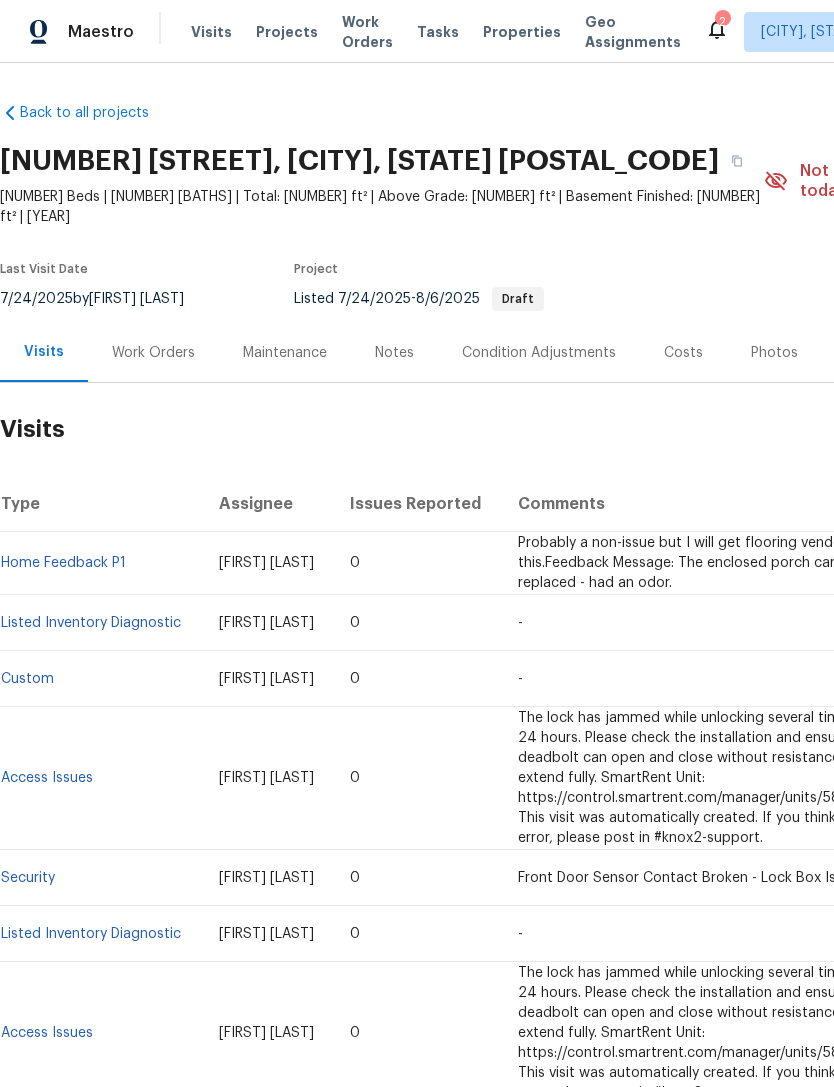 scroll, scrollTop: 0, scrollLeft: 0, axis: both 